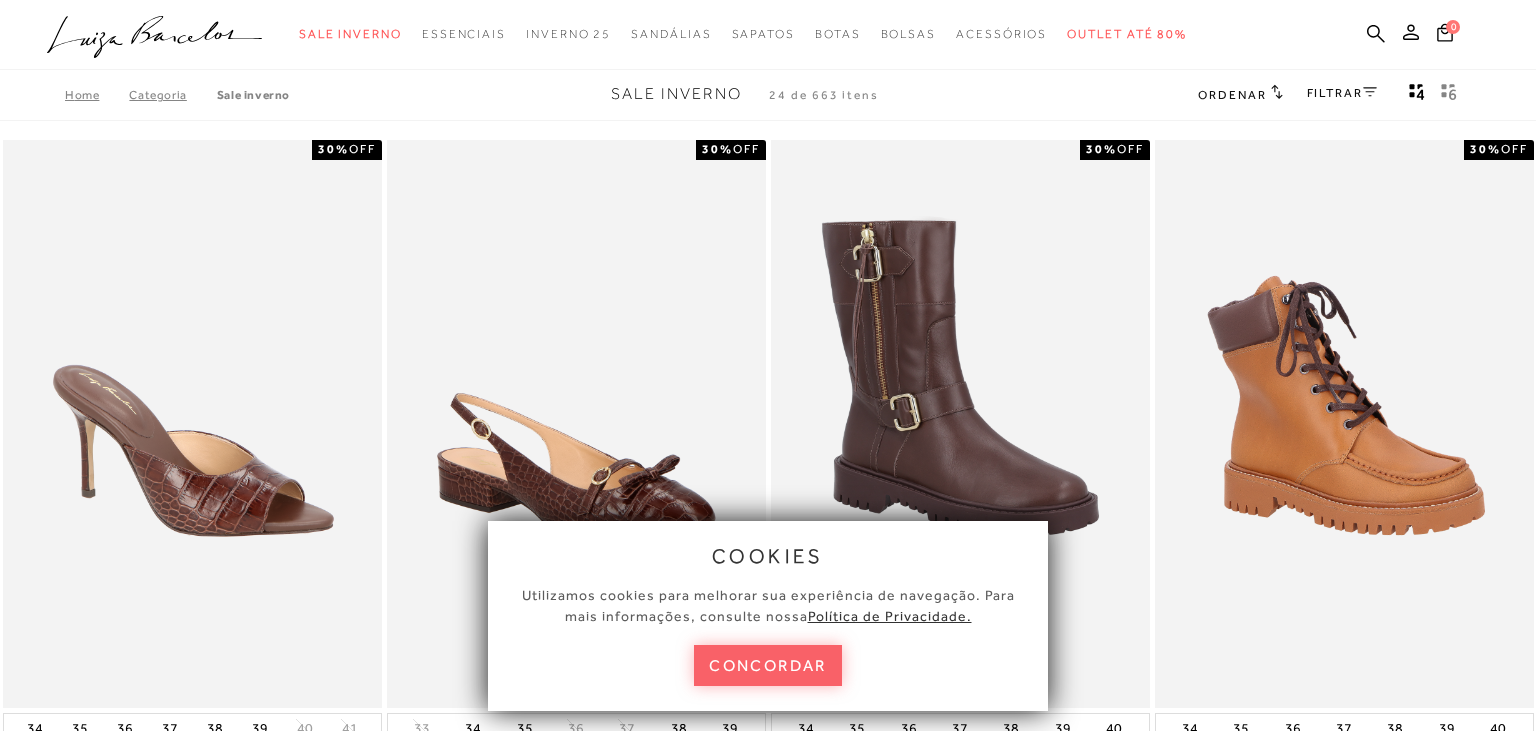 scroll, scrollTop: 0, scrollLeft: 0, axis: both 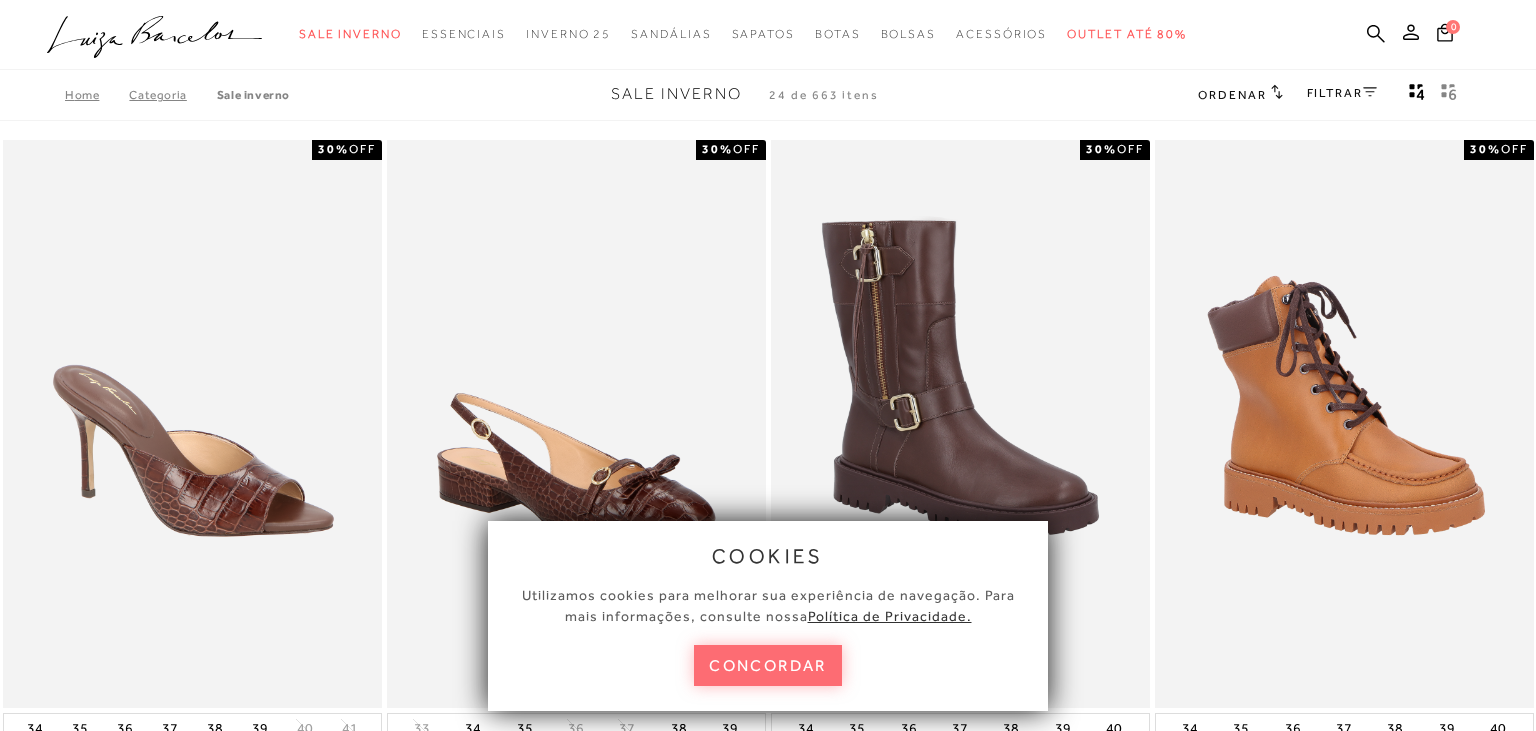 click on "concordar" at bounding box center (768, 665) 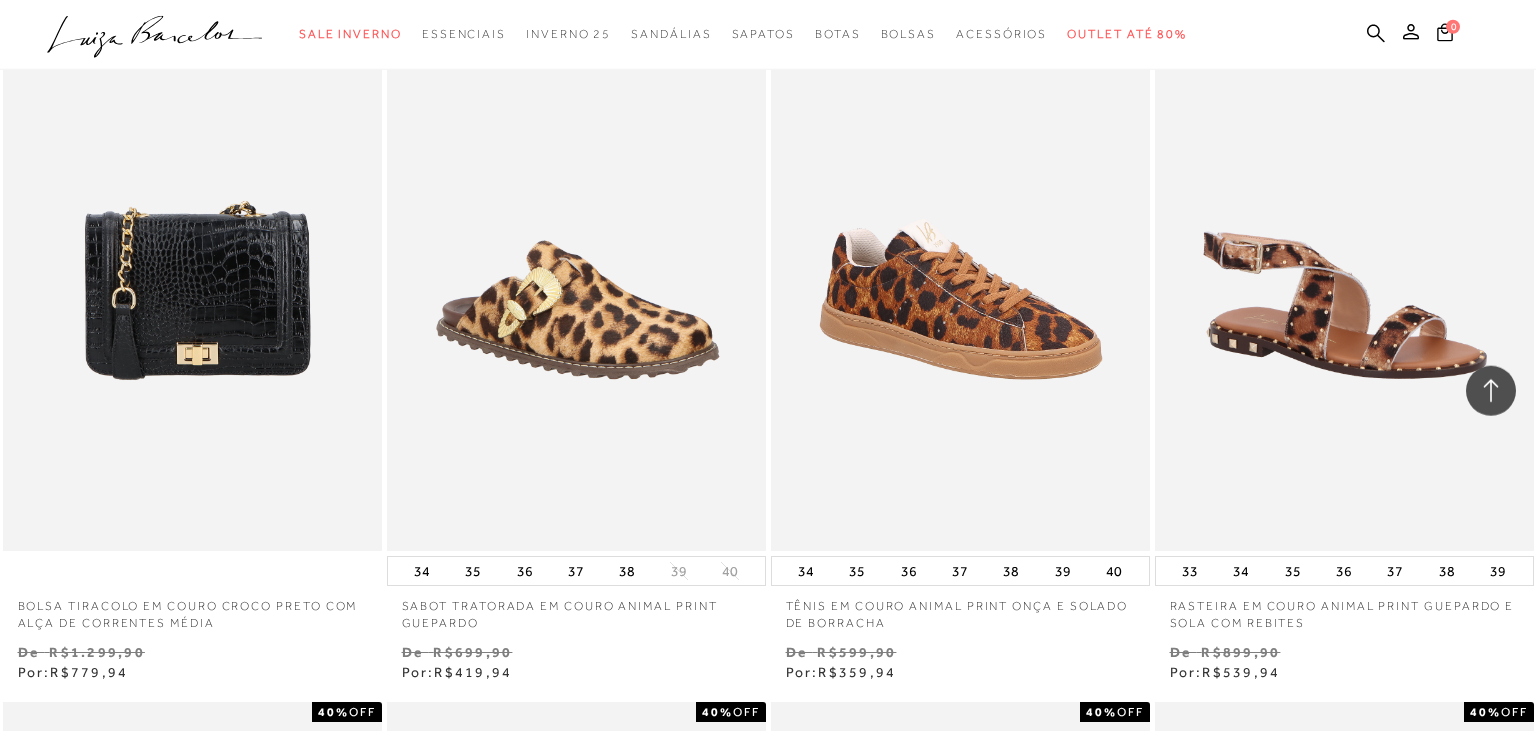 scroll, scrollTop: 2329, scrollLeft: 0, axis: vertical 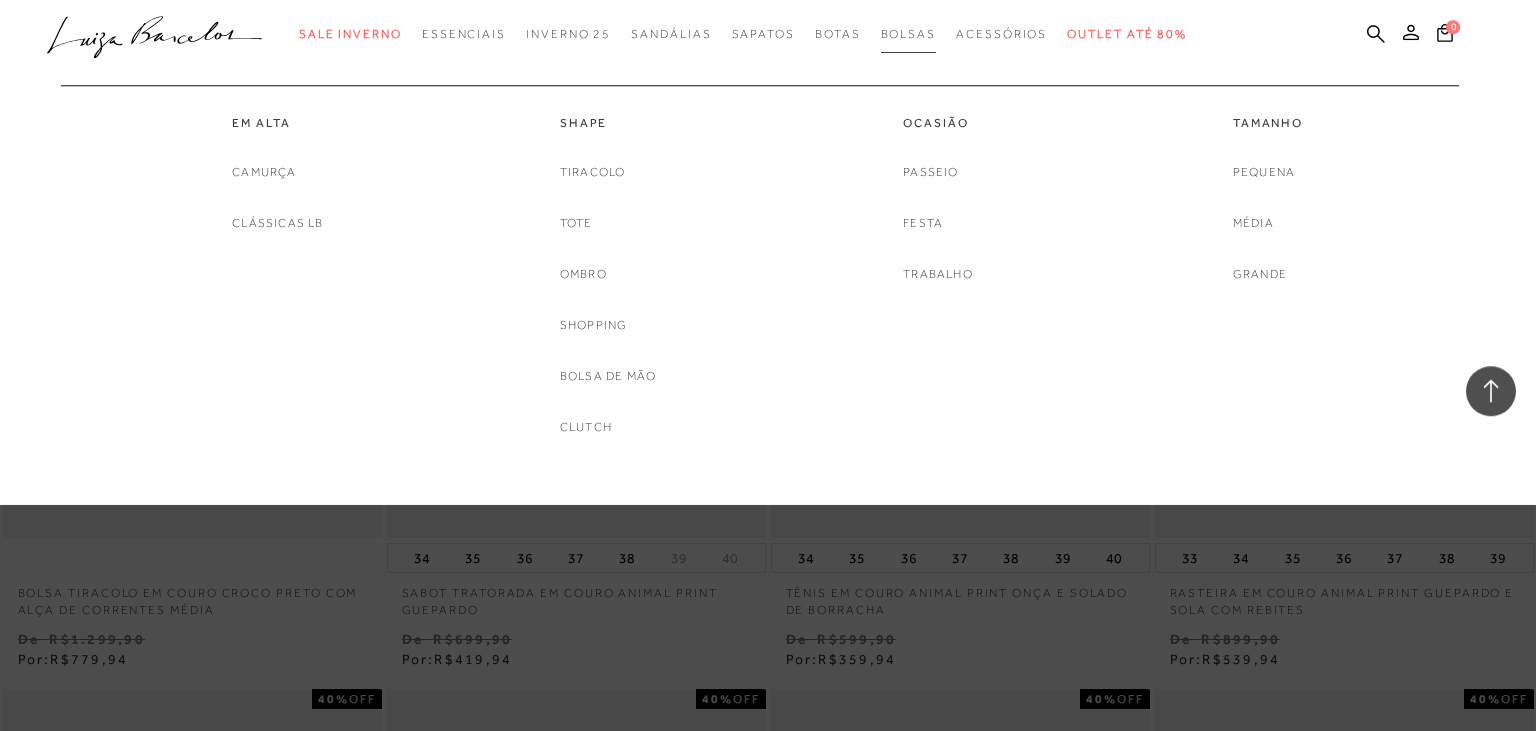 click on "Bolsas" at bounding box center (909, 34) 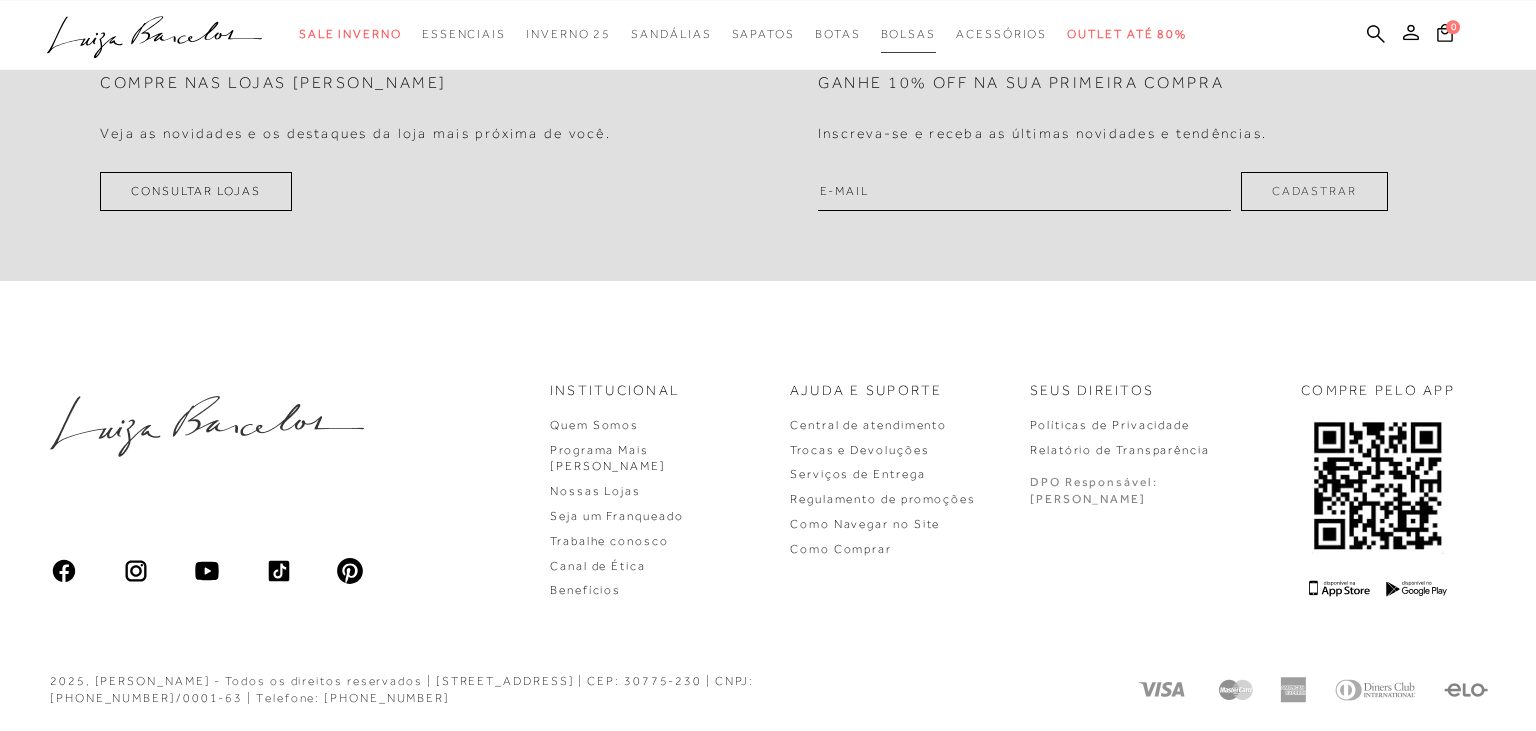 scroll, scrollTop: 0, scrollLeft: 0, axis: both 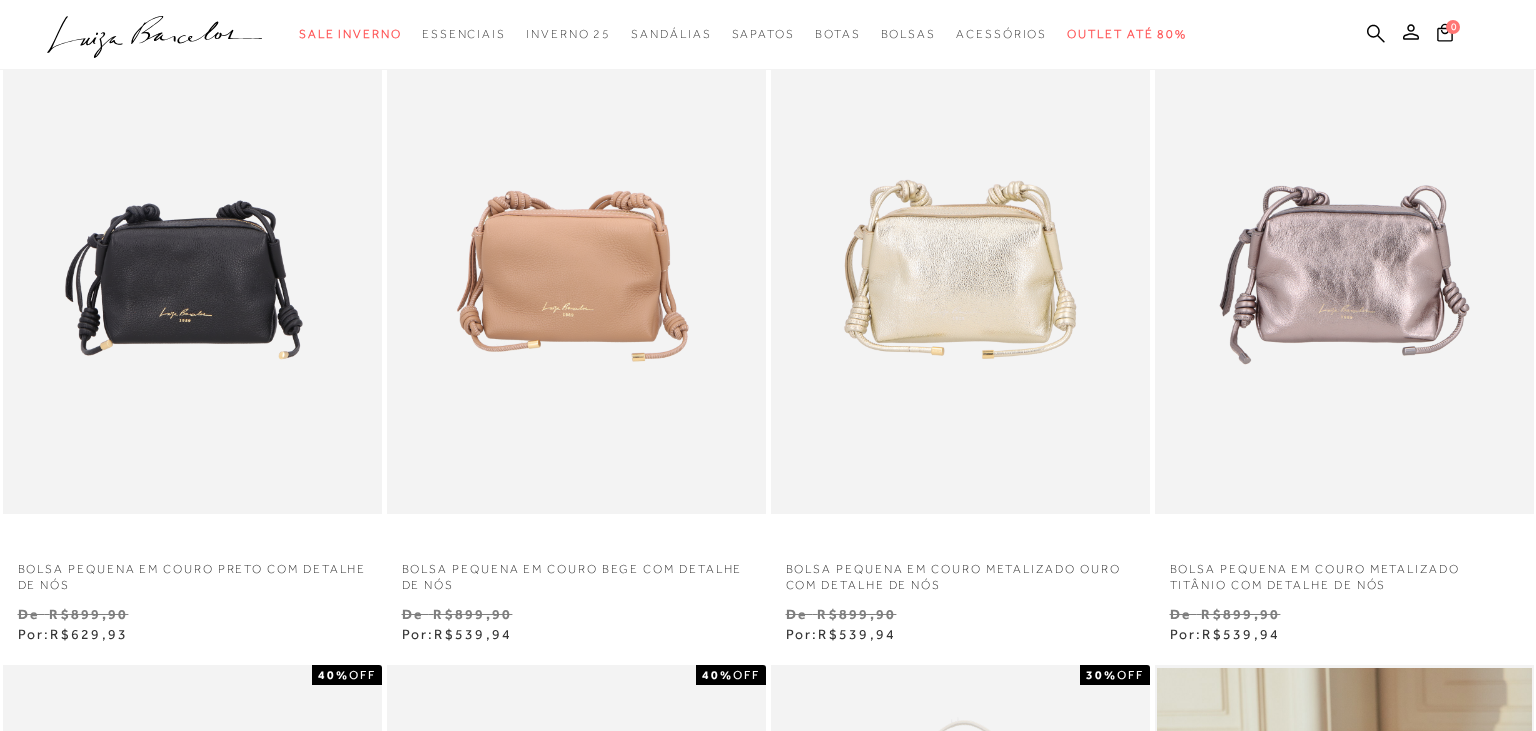 drag, startPoint x: 1530, startPoint y: 158, endPoint x: 1535, endPoint y: 248, distance: 90.13878 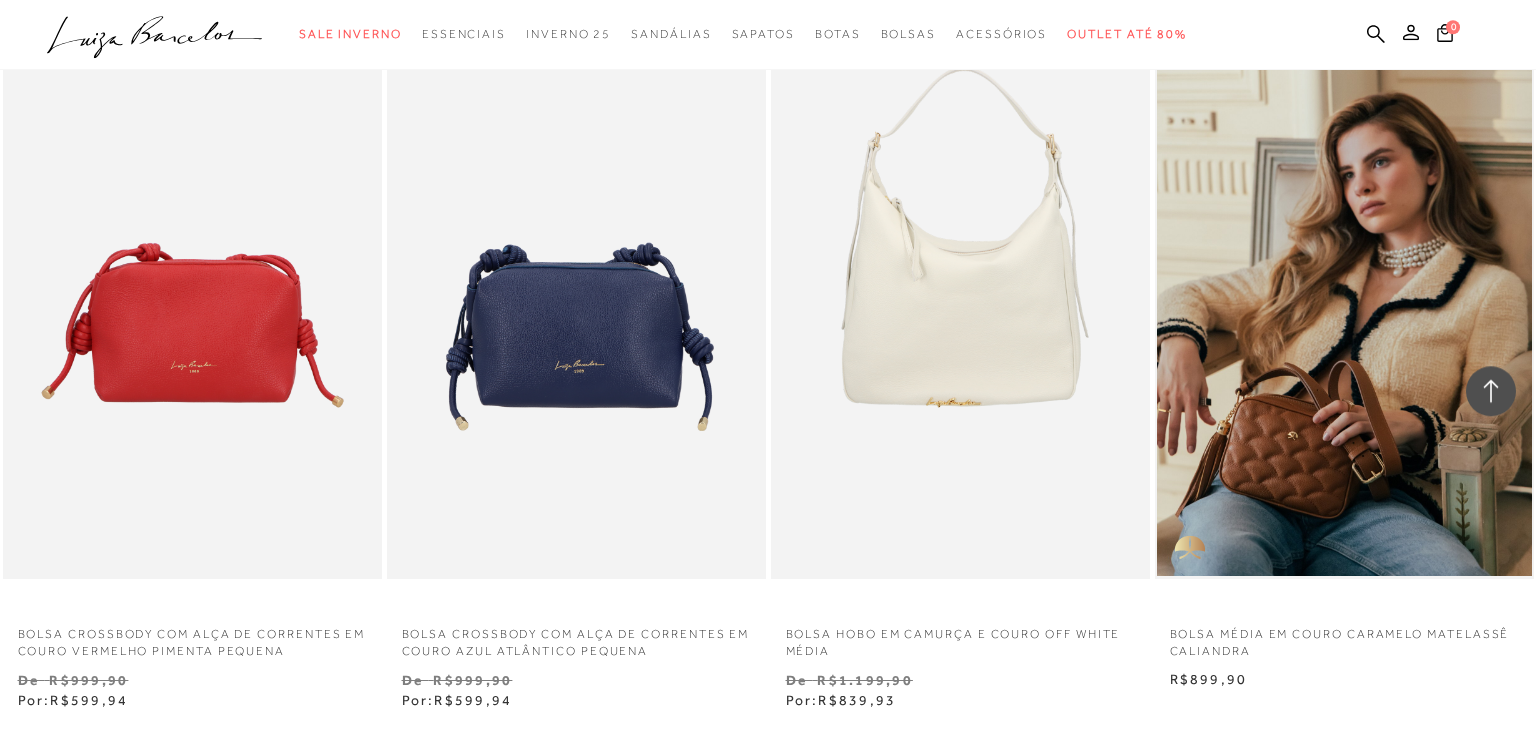 scroll, scrollTop: 1592, scrollLeft: 0, axis: vertical 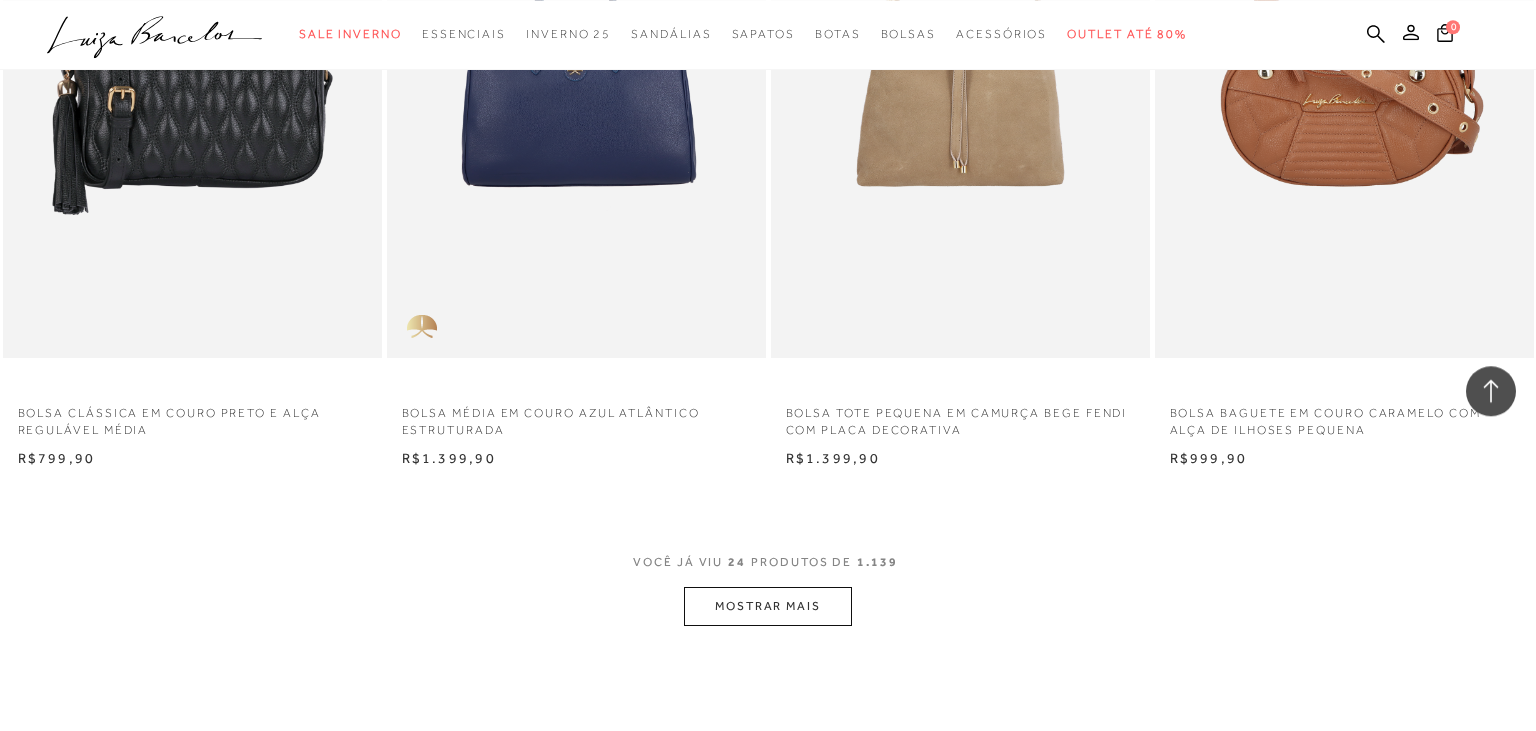 click on "MOSTRAR MAIS" at bounding box center (768, 606) 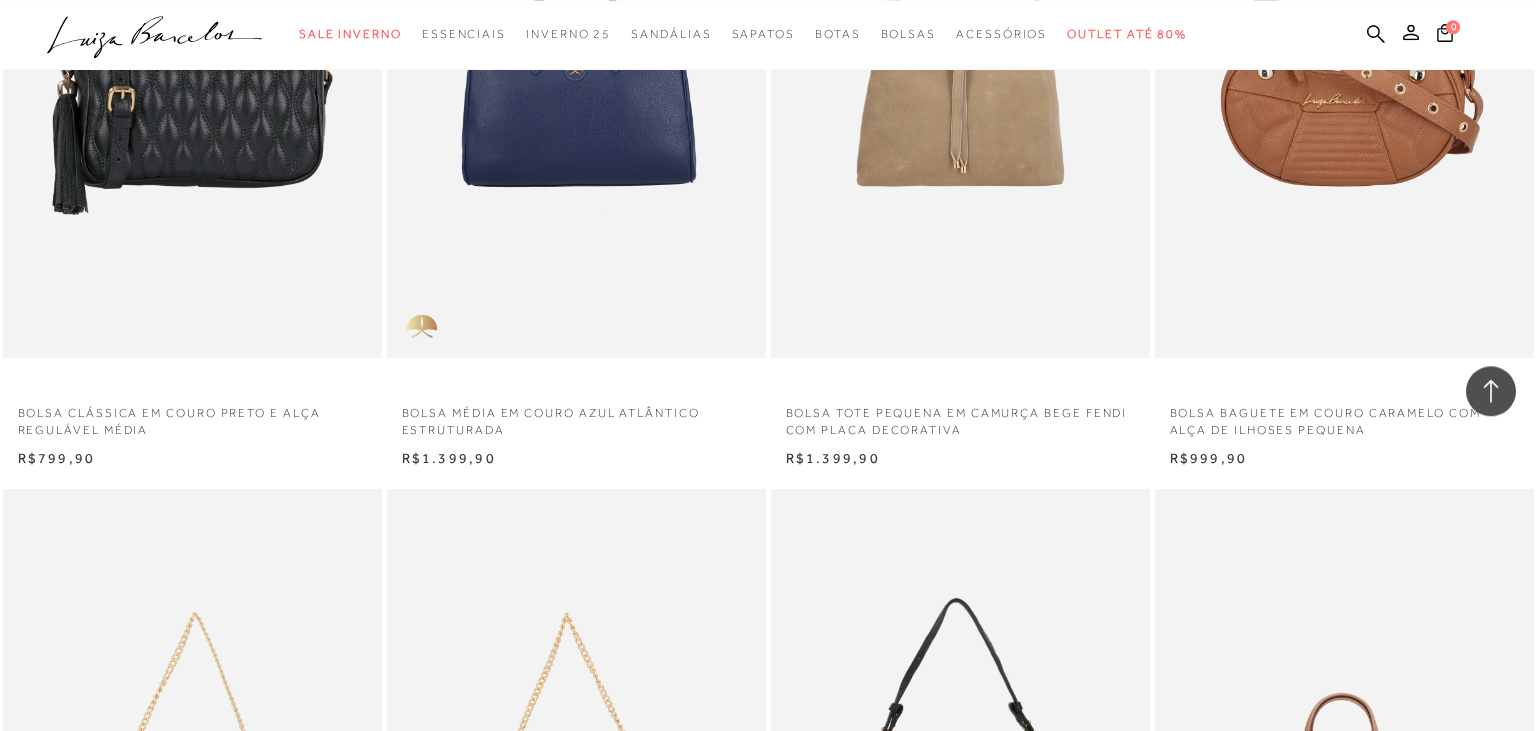 drag, startPoint x: 1533, startPoint y: 312, endPoint x: 1534, endPoint y: 365, distance: 53.009434 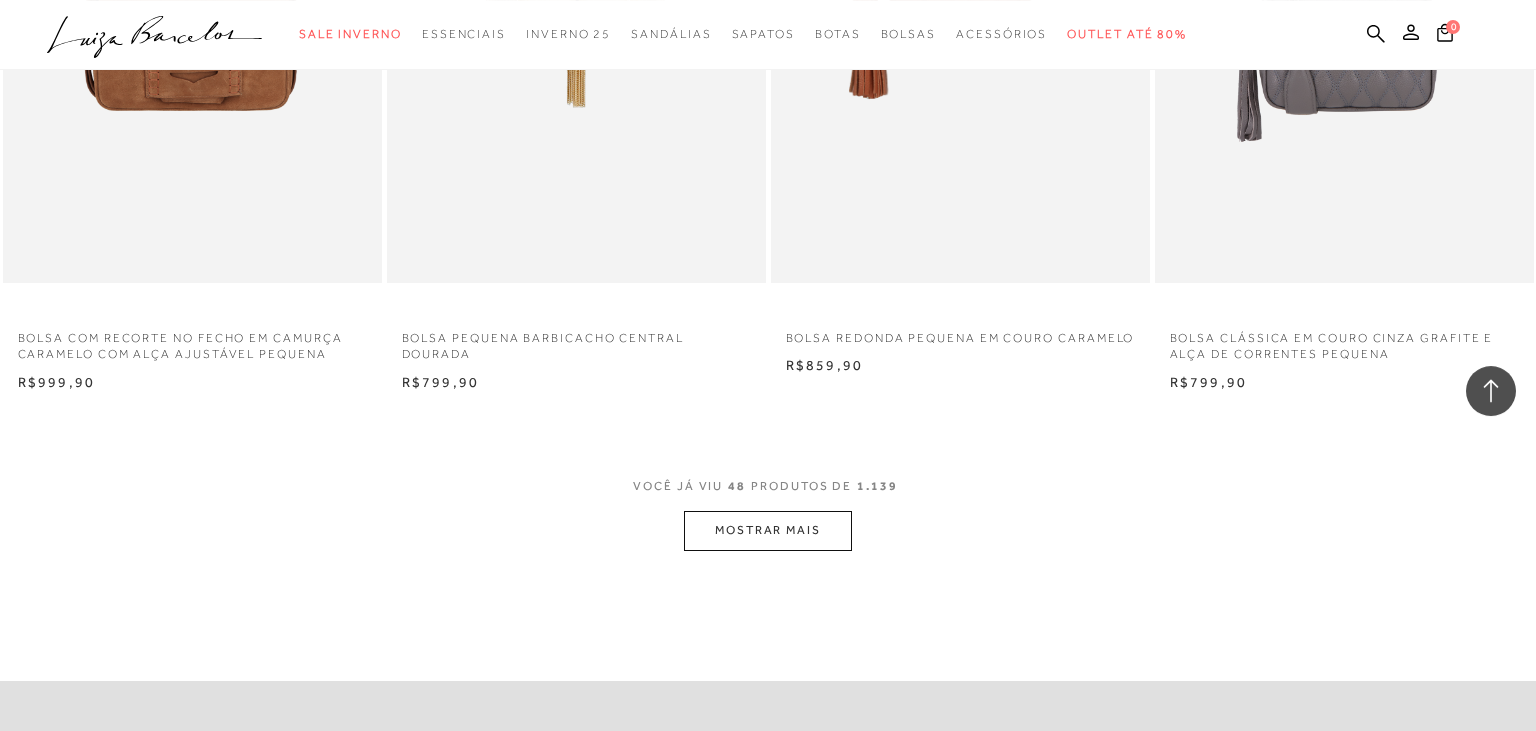 scroll, scrollTop: 8324, scrollLeft: 0, axis: vertical 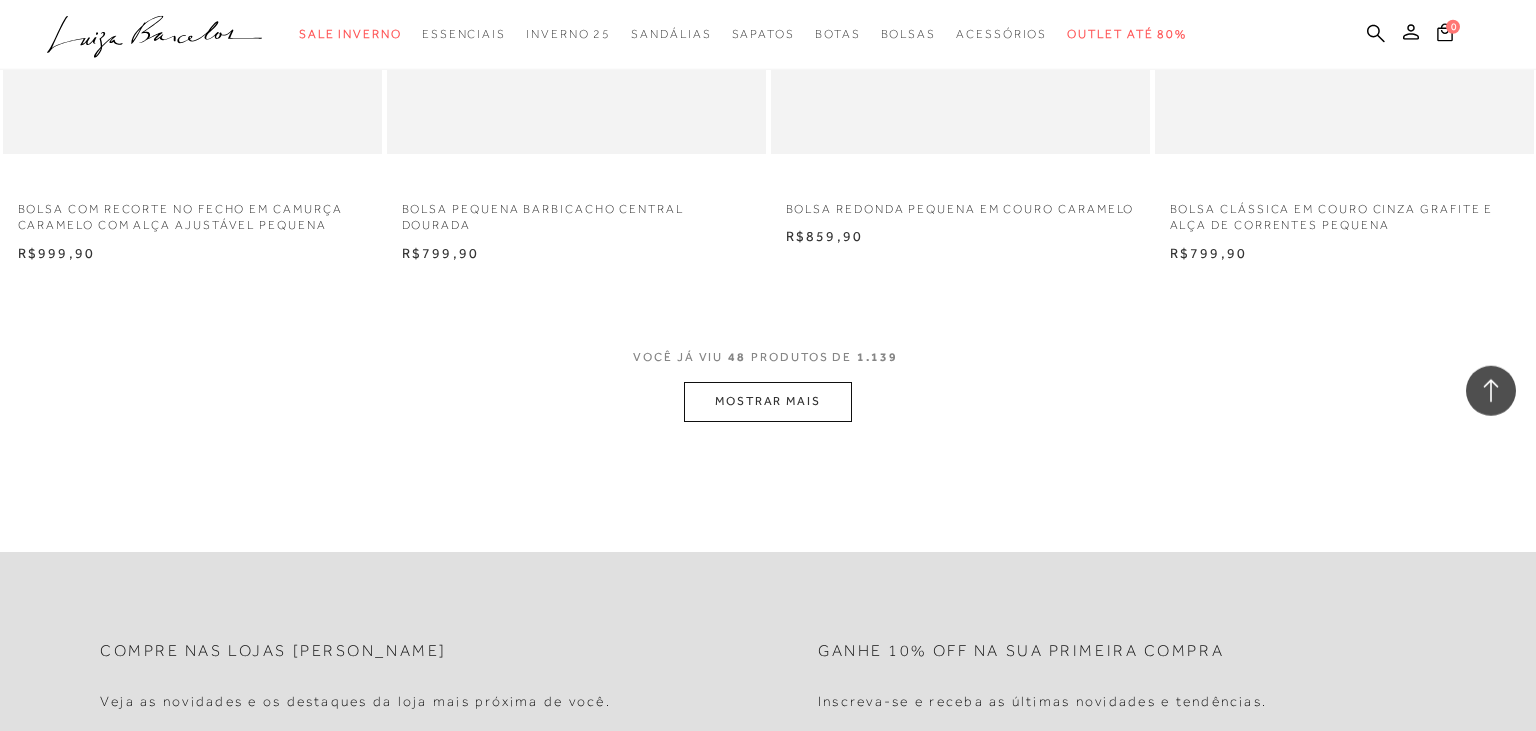 click on "MOSTRAR MAIS" at bounding box center [768, 401] 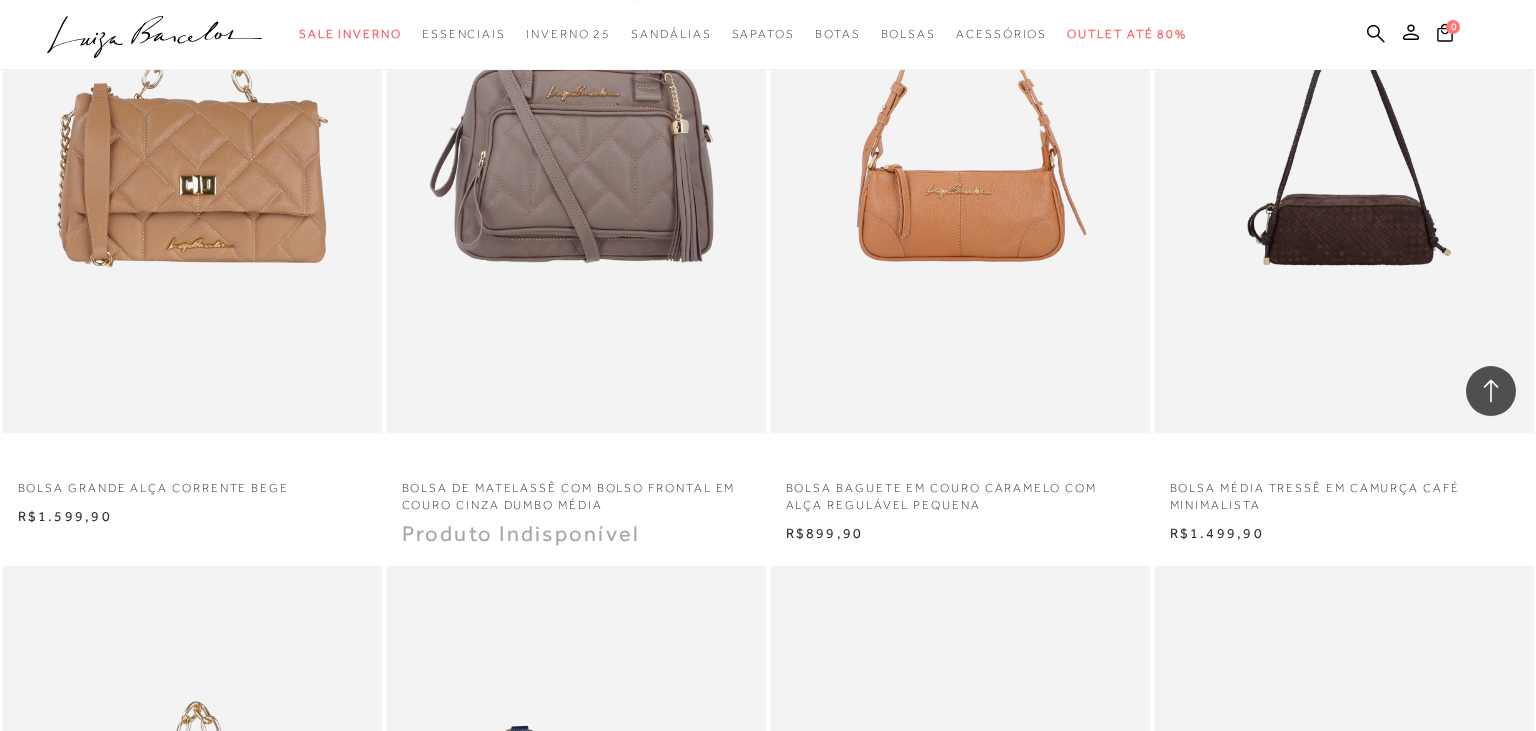scroll, scrollTop: 9426, scrollLeft: 0, axis: vertical 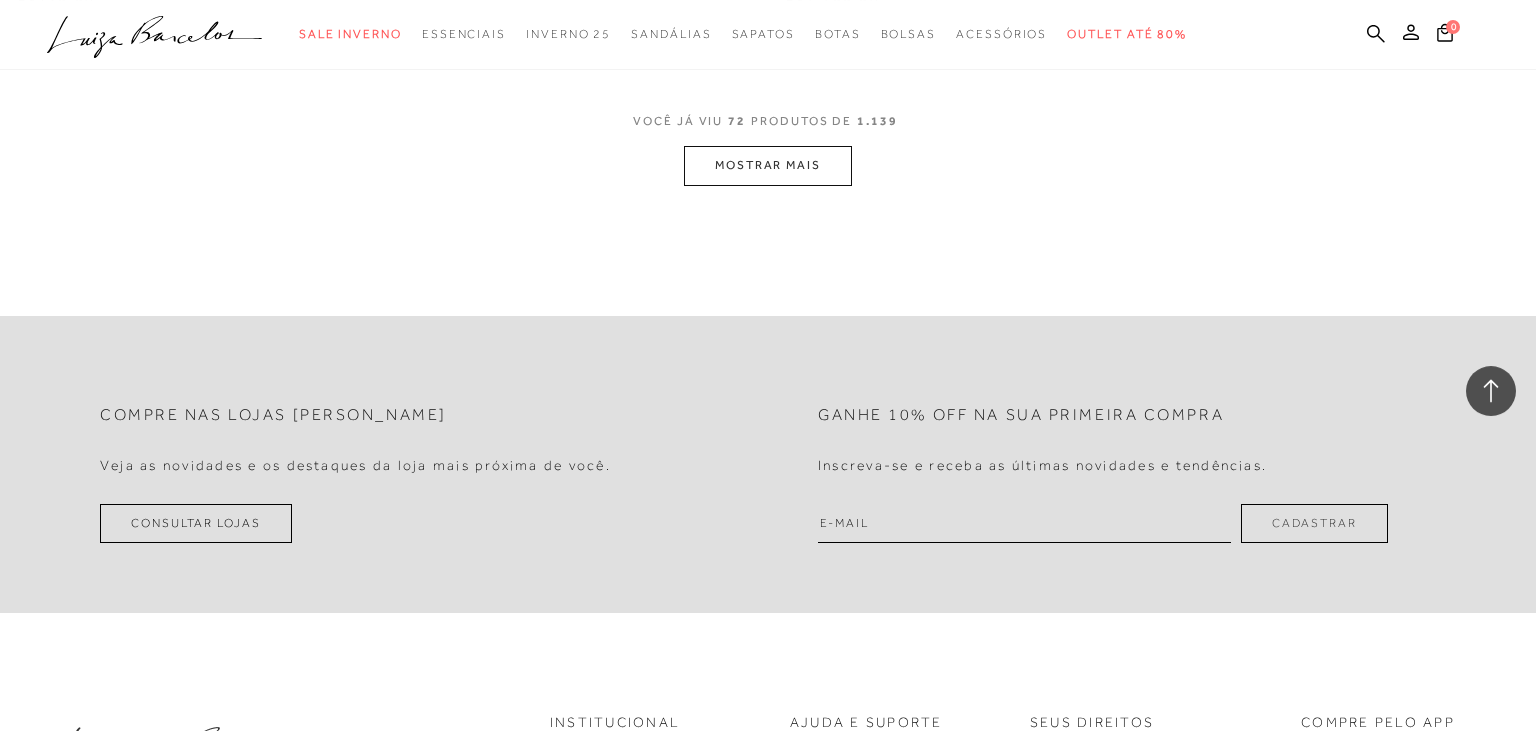 click on "MOSTRAR MAIS" at bounding box center [768, 165] 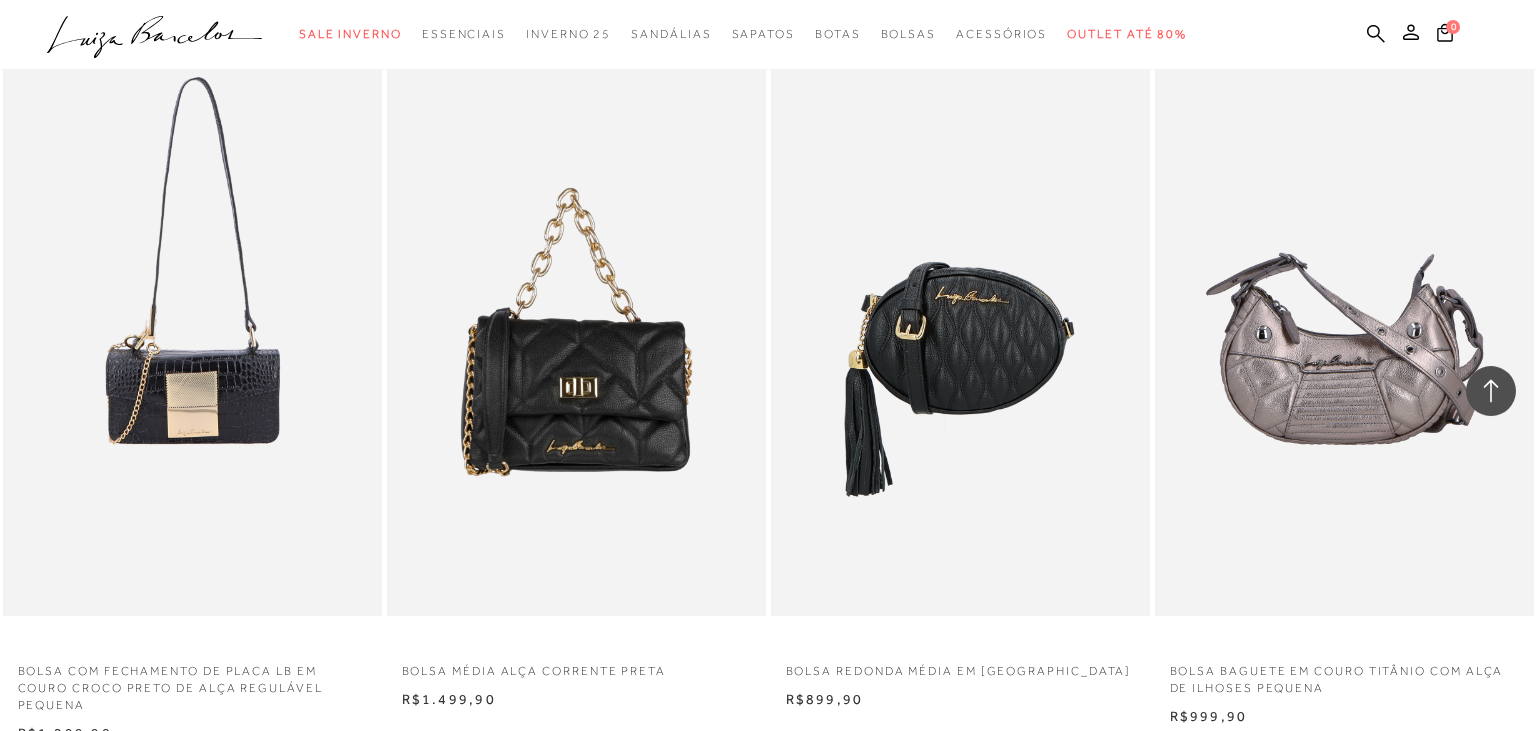 type 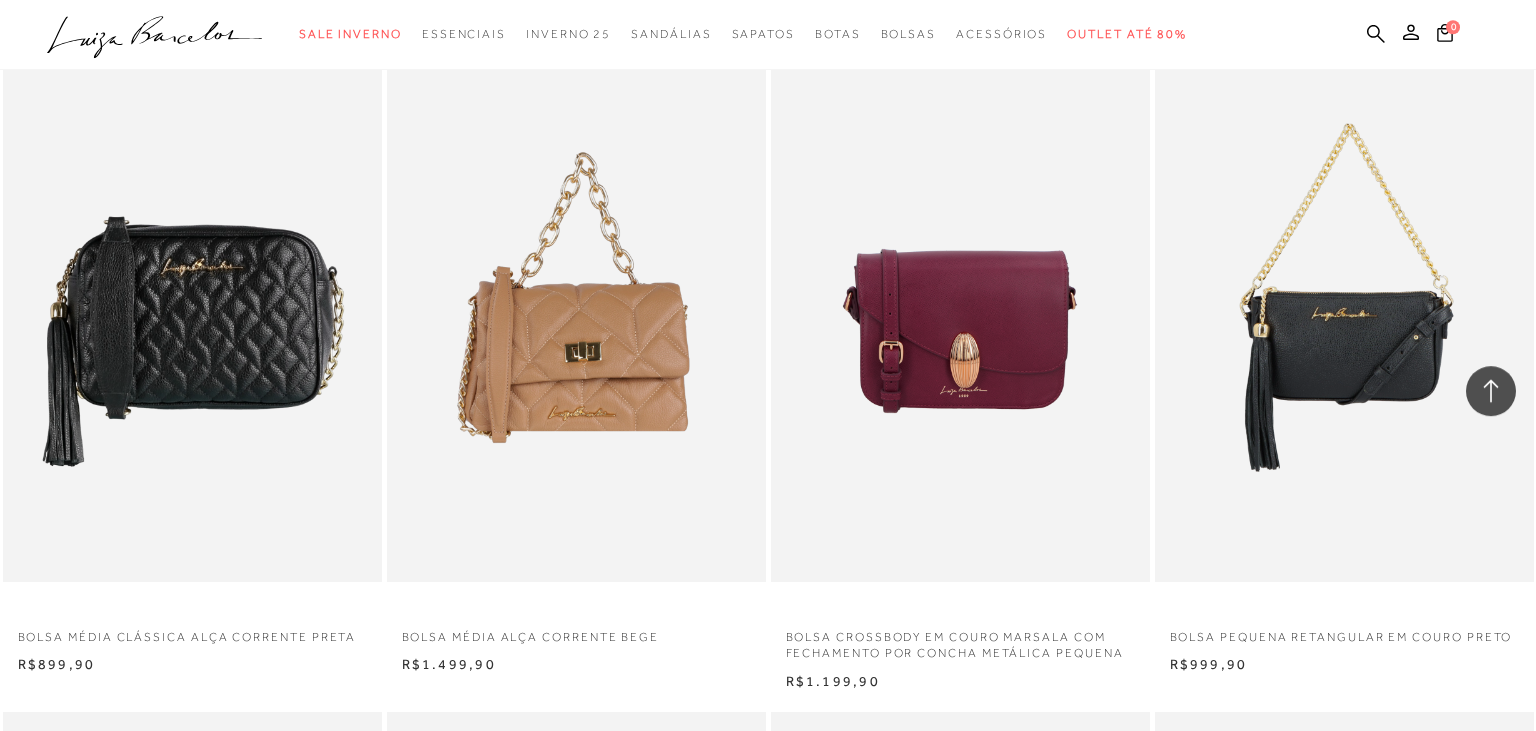 scroll, scrollTop: 14255, scrollLeft: 0, axis: vertical 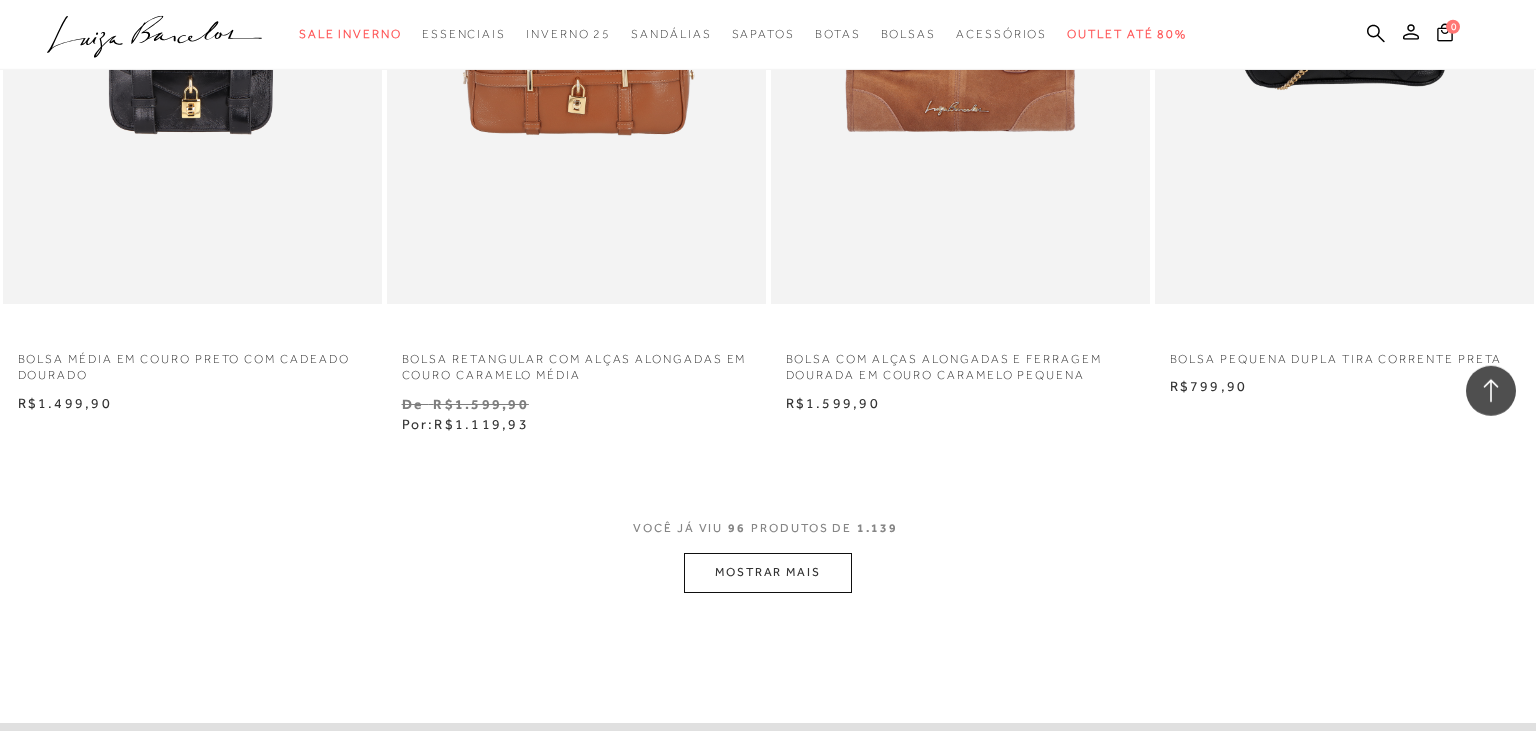 click on "MOSTRAR MAIS" at bounding box center [768, 572] 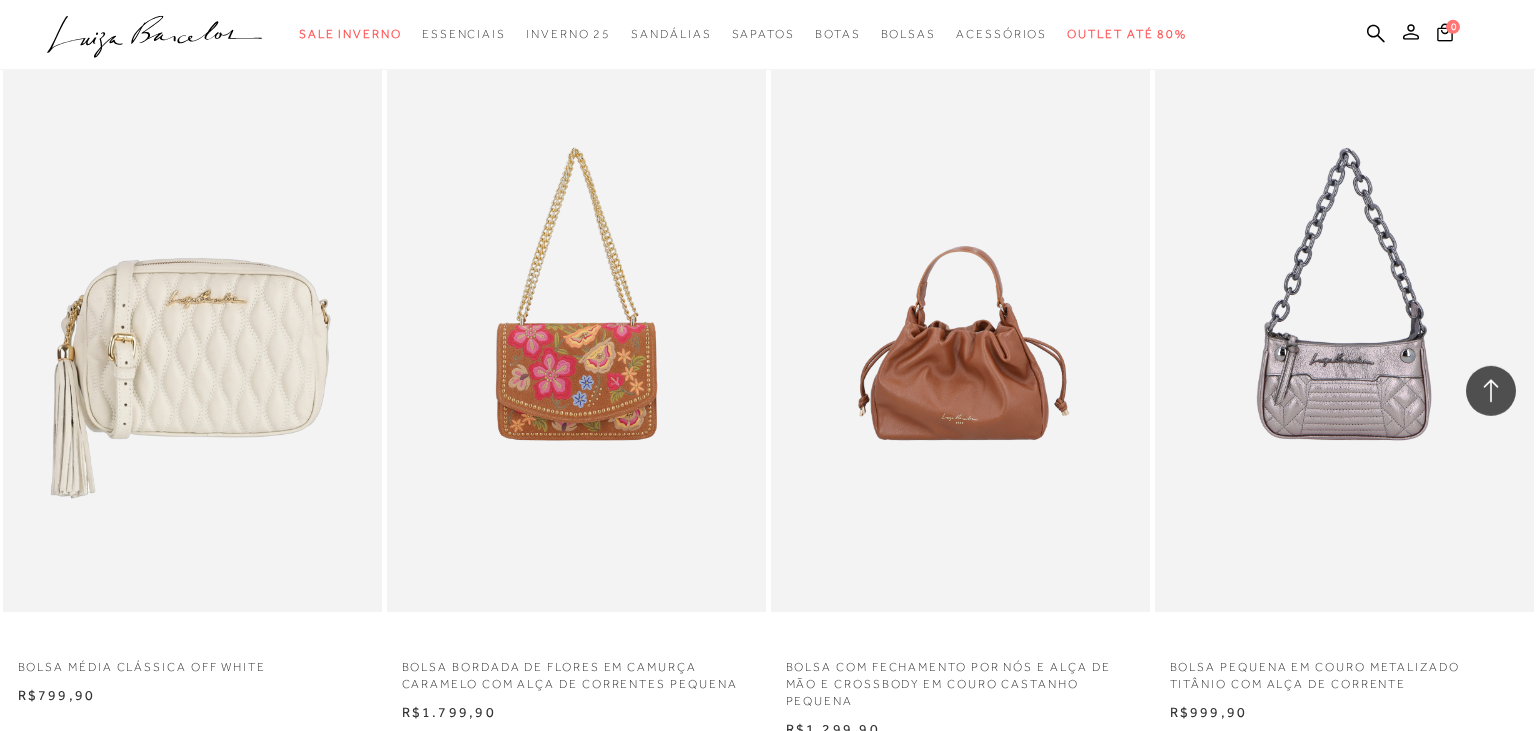 scroll, scrollTop: 17043, scrollLeft: 0, axis: vertical 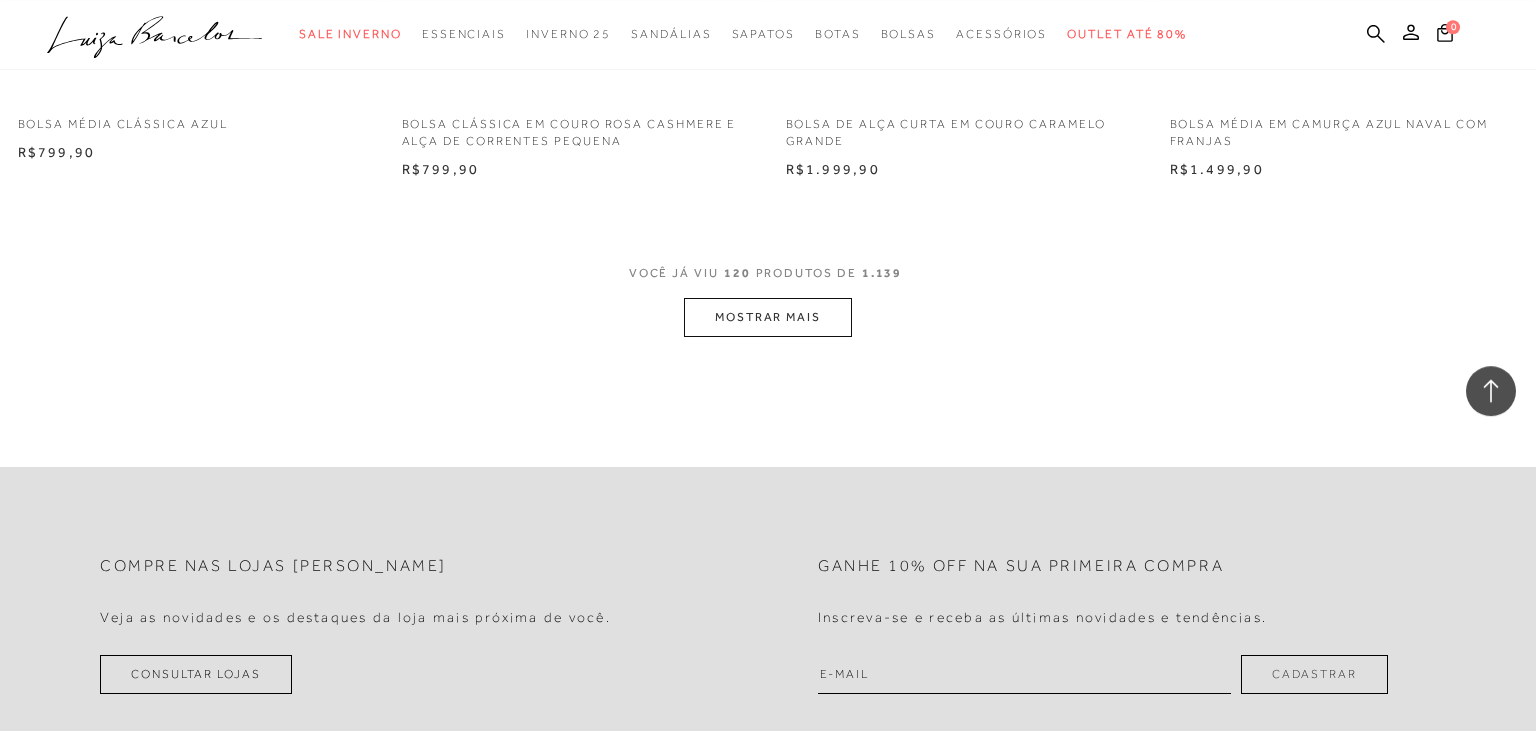 click on "Home
Categoria
Bolsas
Bolsas
120 de 1.139 itens
Ordenar
Ordenar por
Padrão
Estoque" at bounding box center (768, -10329) 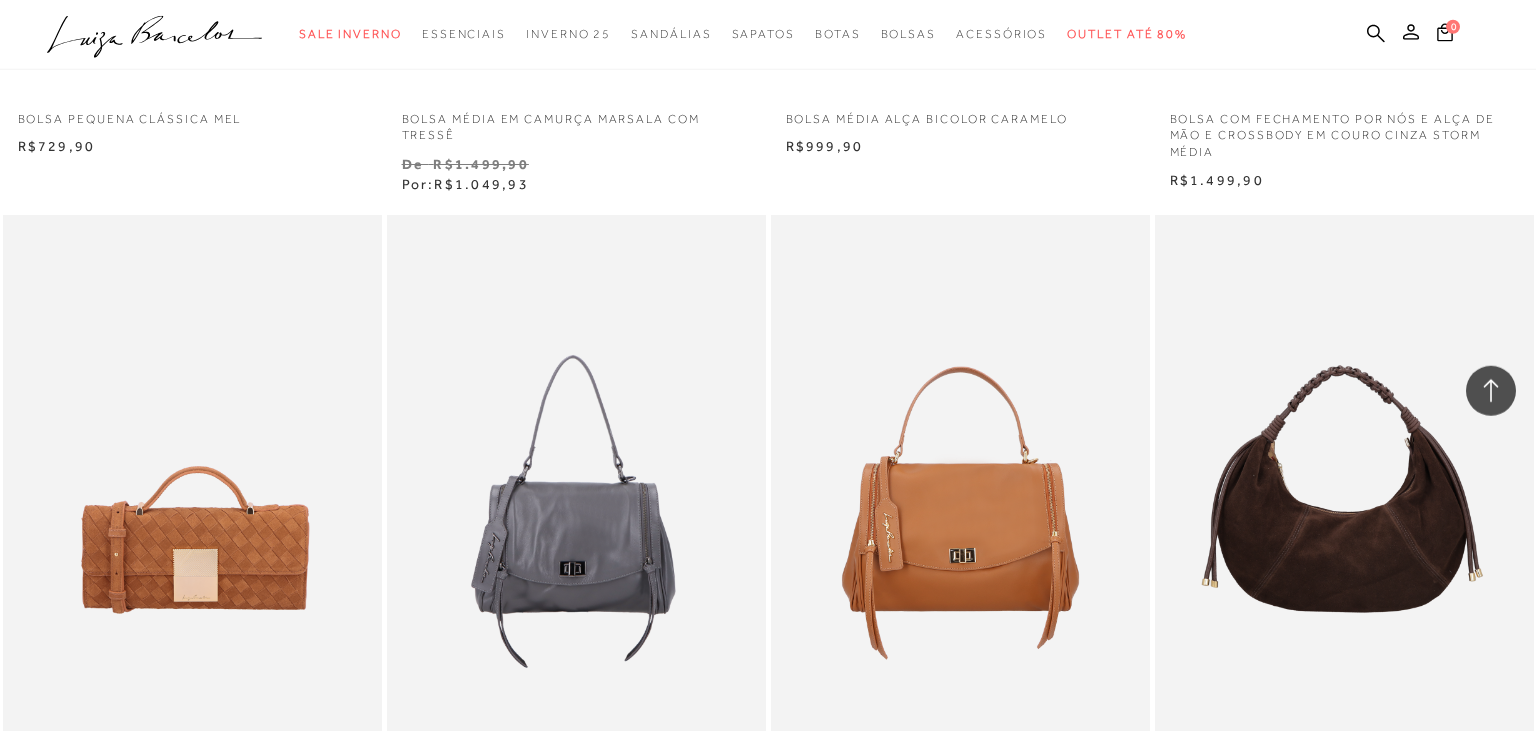 scroll, scrollTop: 24057, scrollLeft: 0, axis: vertical 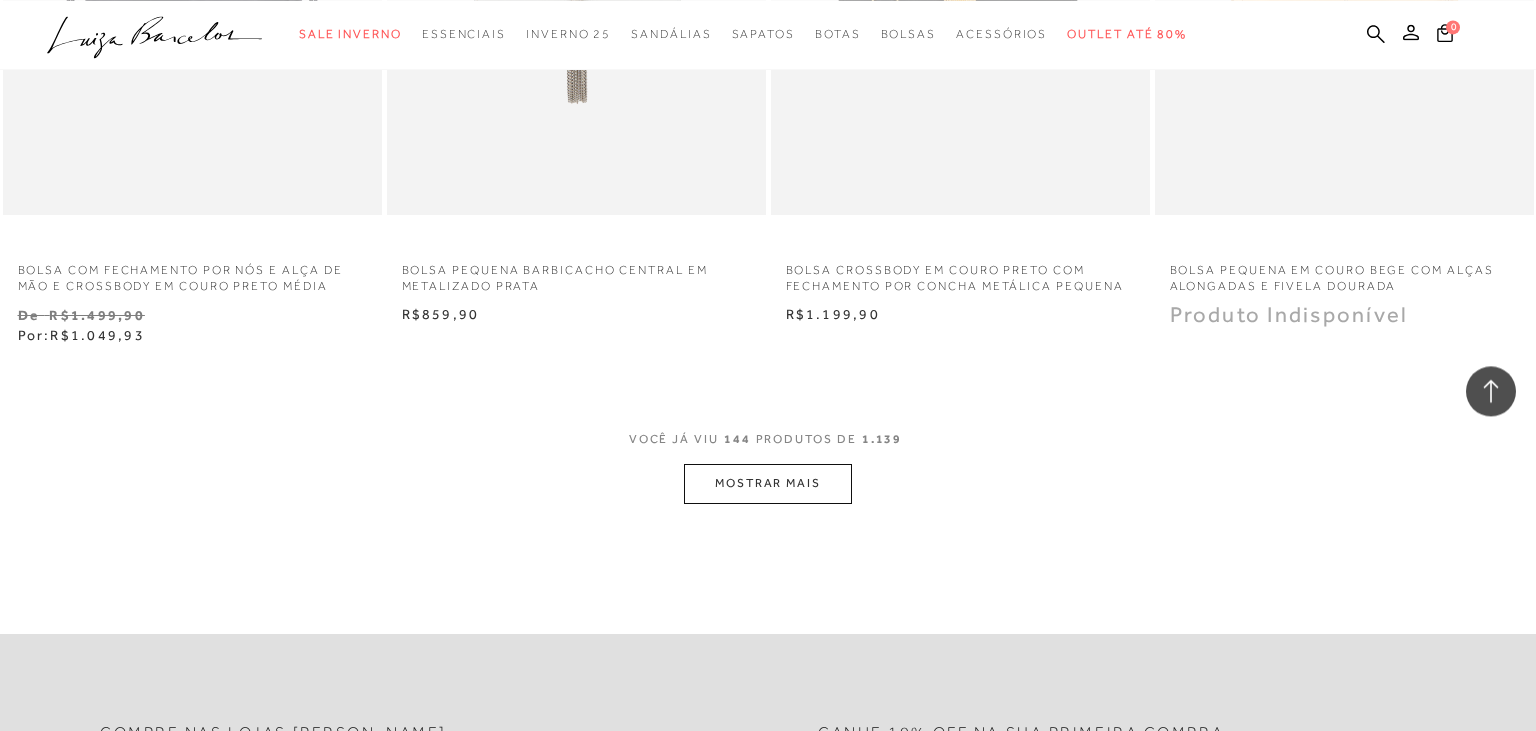 click on "MOSTRAR MAIS" at bounding box center (768, 483) 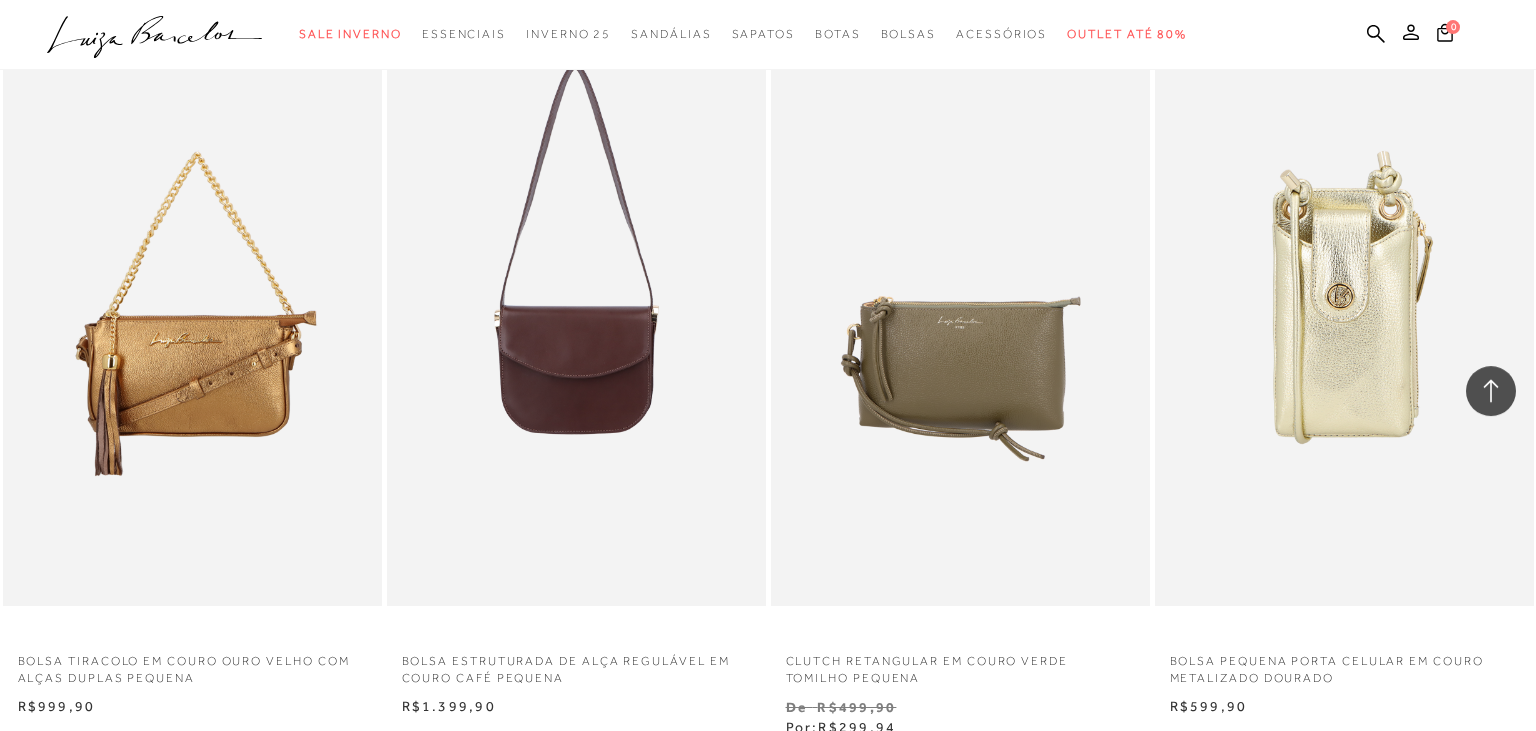 scroll, scrollTop: 25627, scrollLeft: 0, axis: vertical 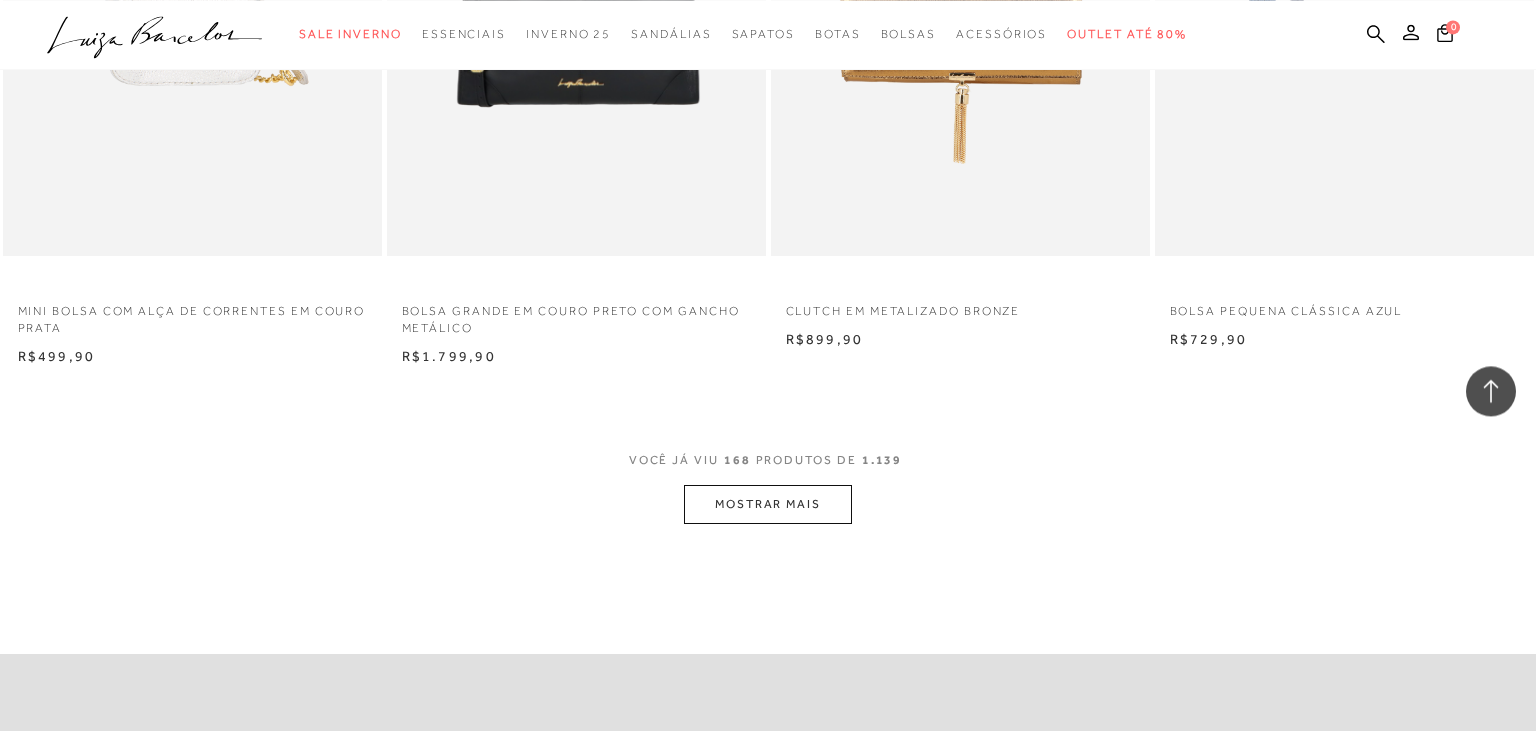 click on "MOSTRAR MAIS" at bounding box center (768, 504) 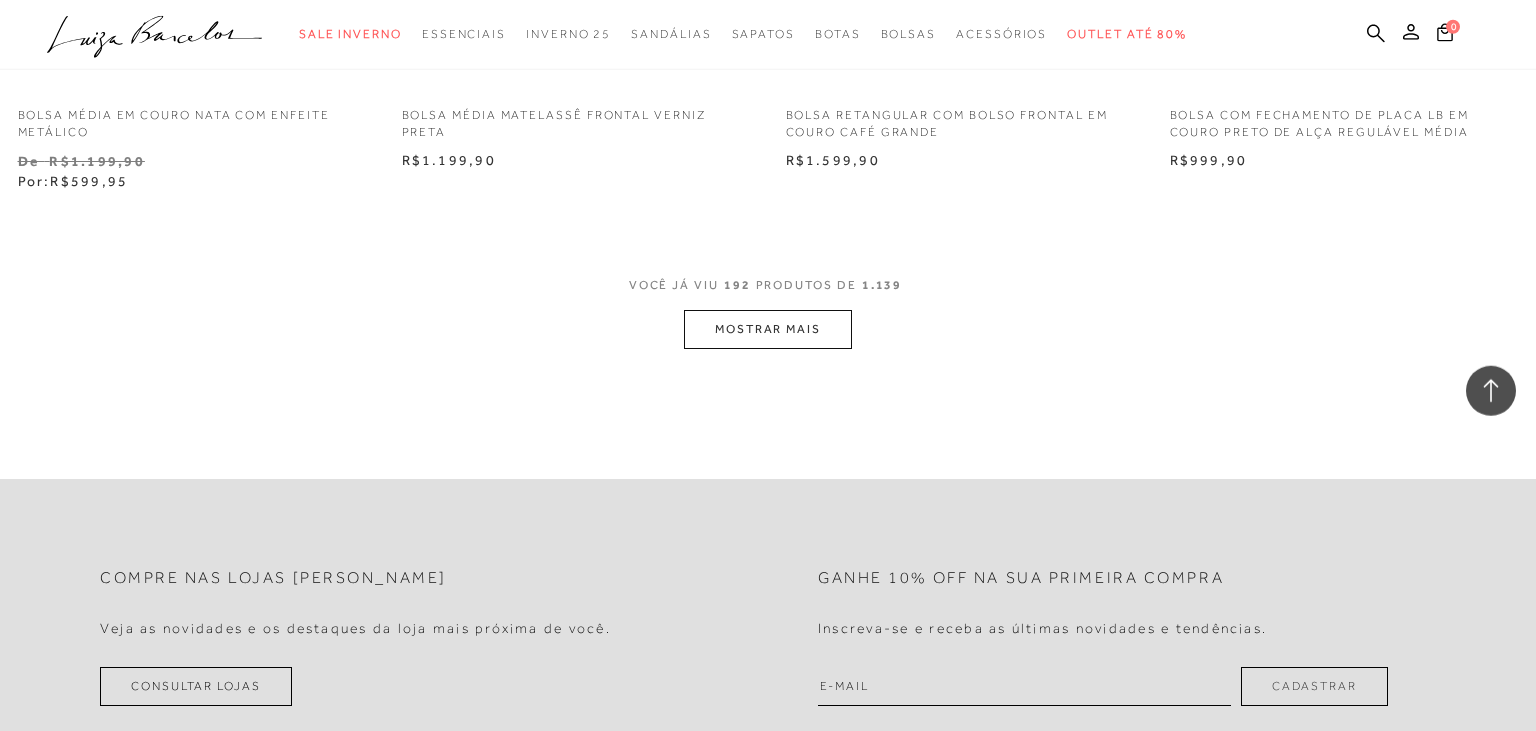 scroll, scrollTop: 33988, scrollLeft: 0, axis: vertical 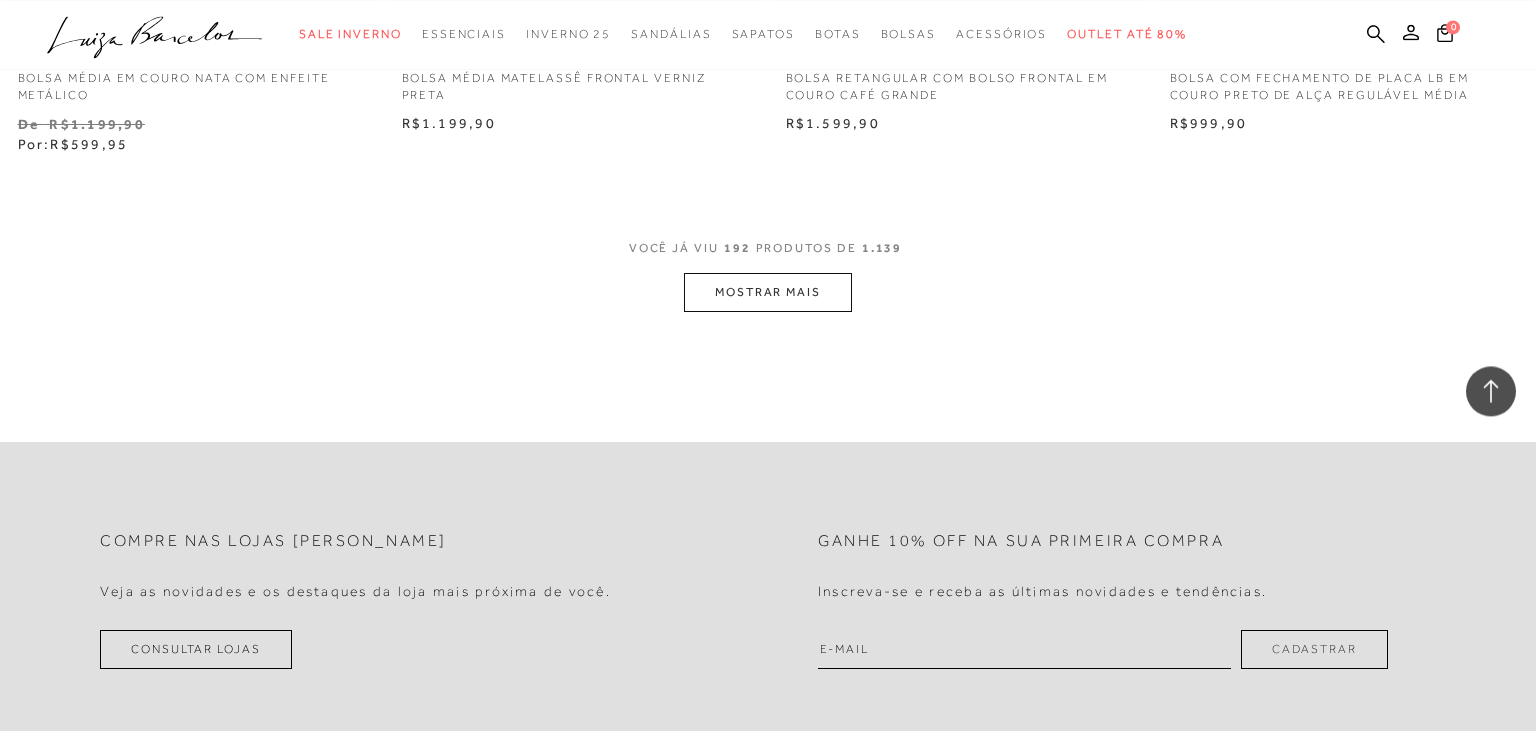 click on "MOSTRAR MAIS" at bounding box center [768, 292] 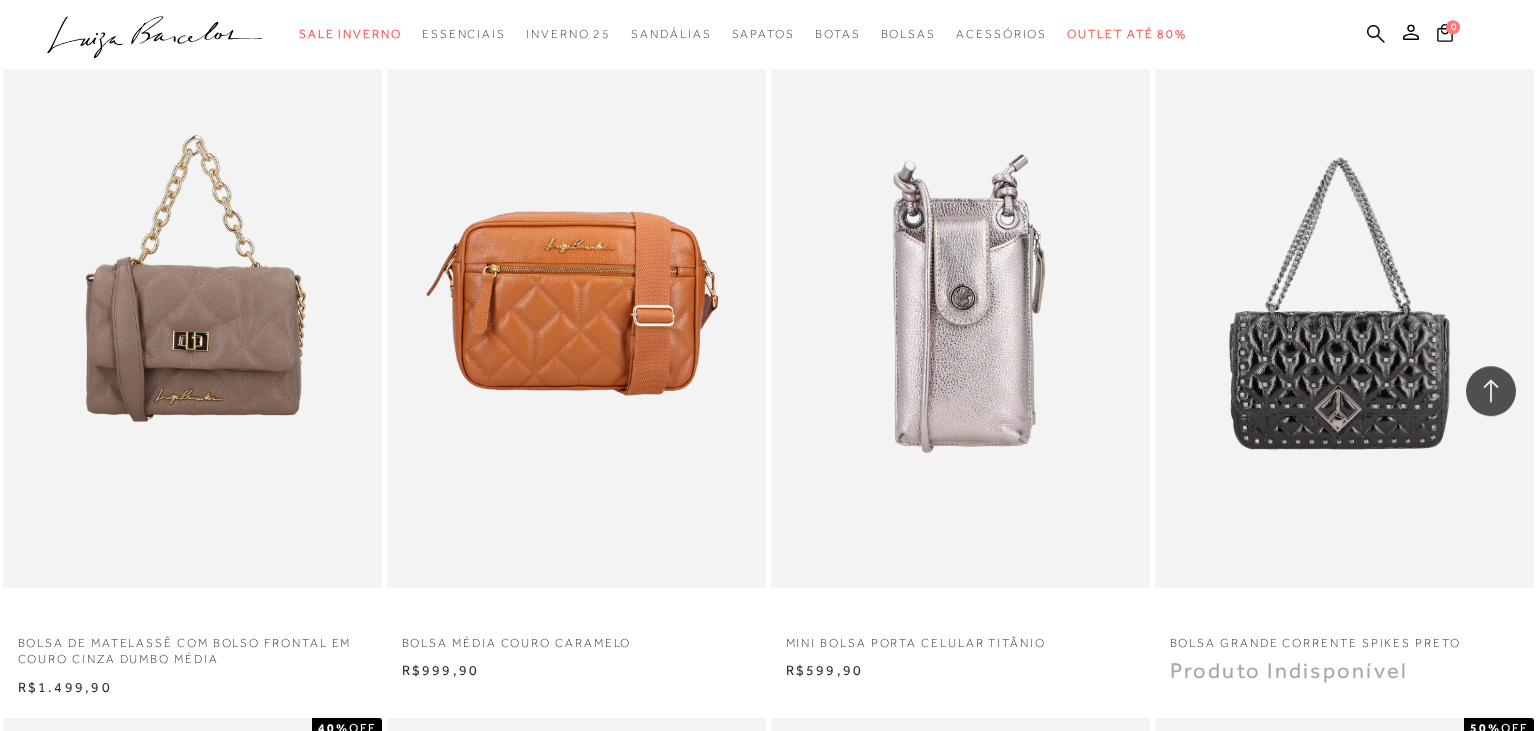 scroll, scrollTop: 34868, scrollLeft: 0, axis: vertical 